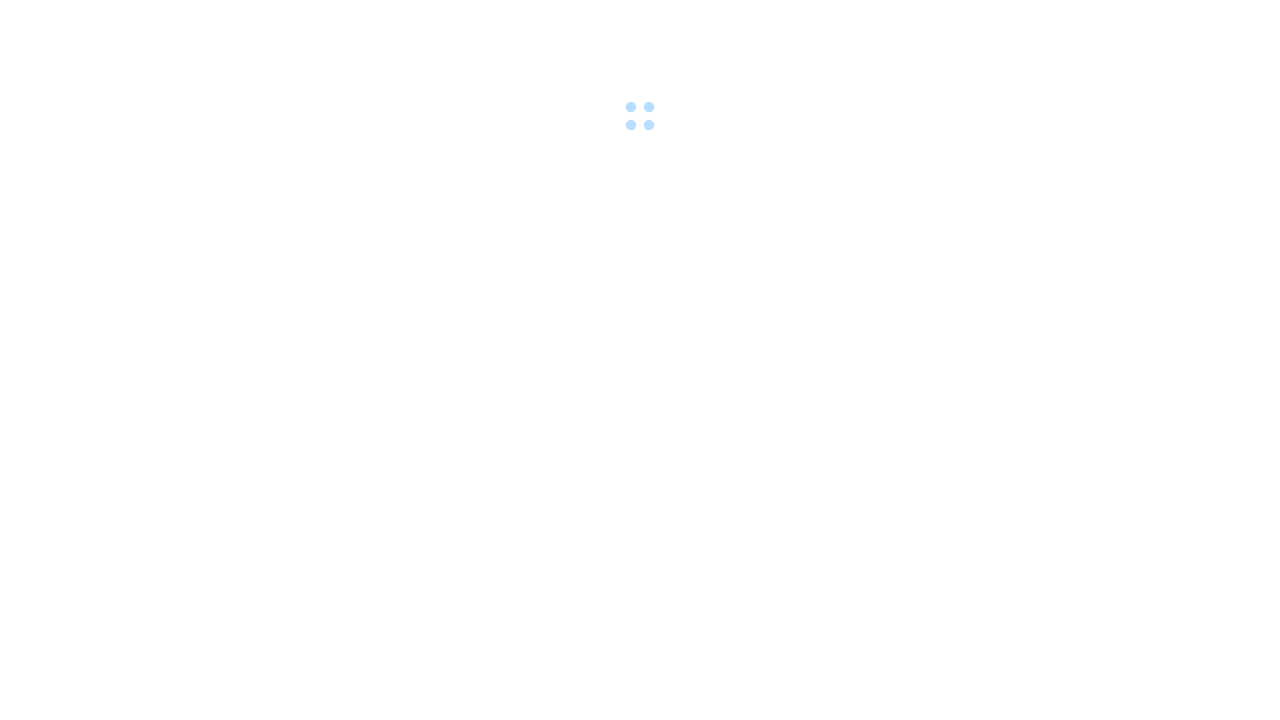 scroll, scrollTop: 0, scrollLeft: 0, axis: both 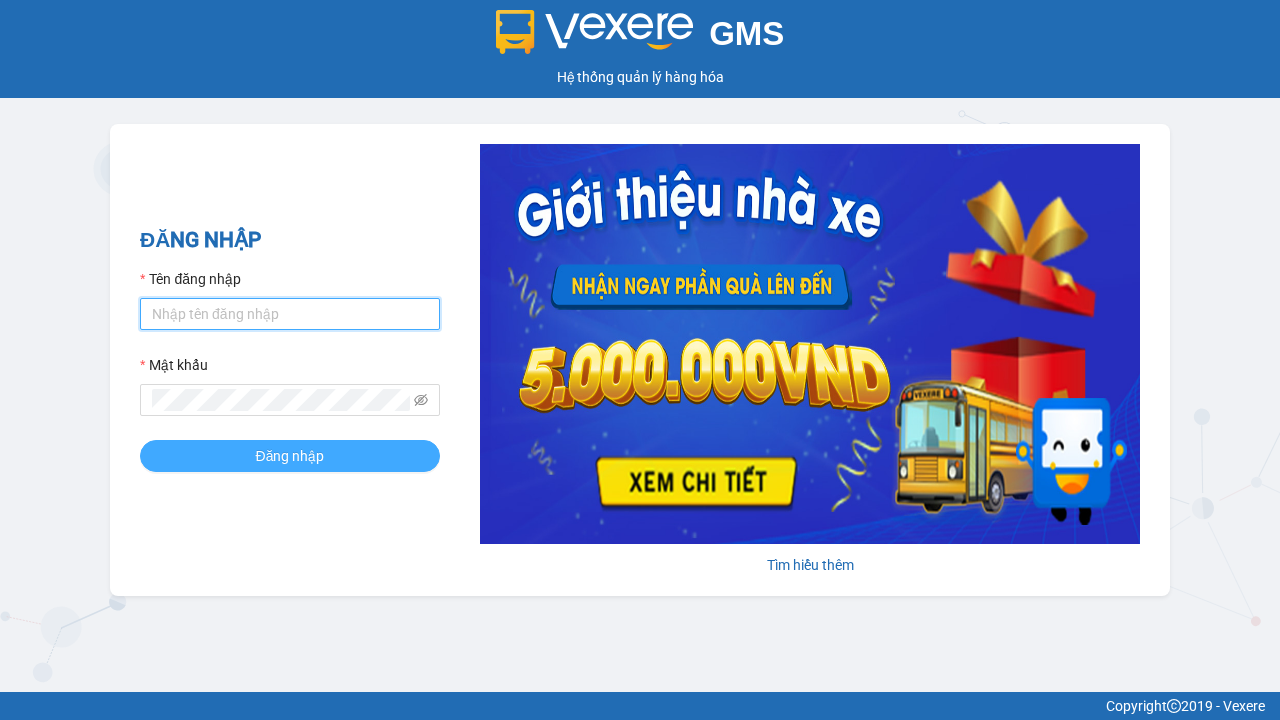click on "Tên đăng nhập" at bounding box center [290, 314] 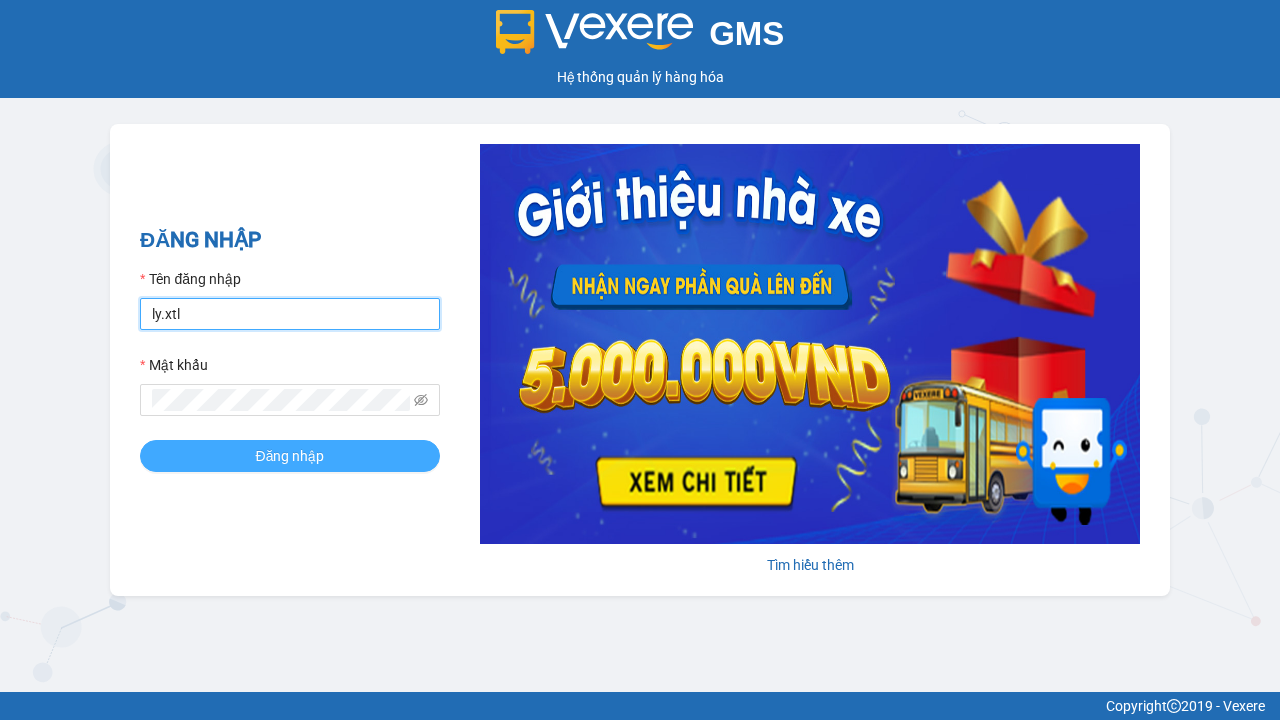 type on "ly.xtl" 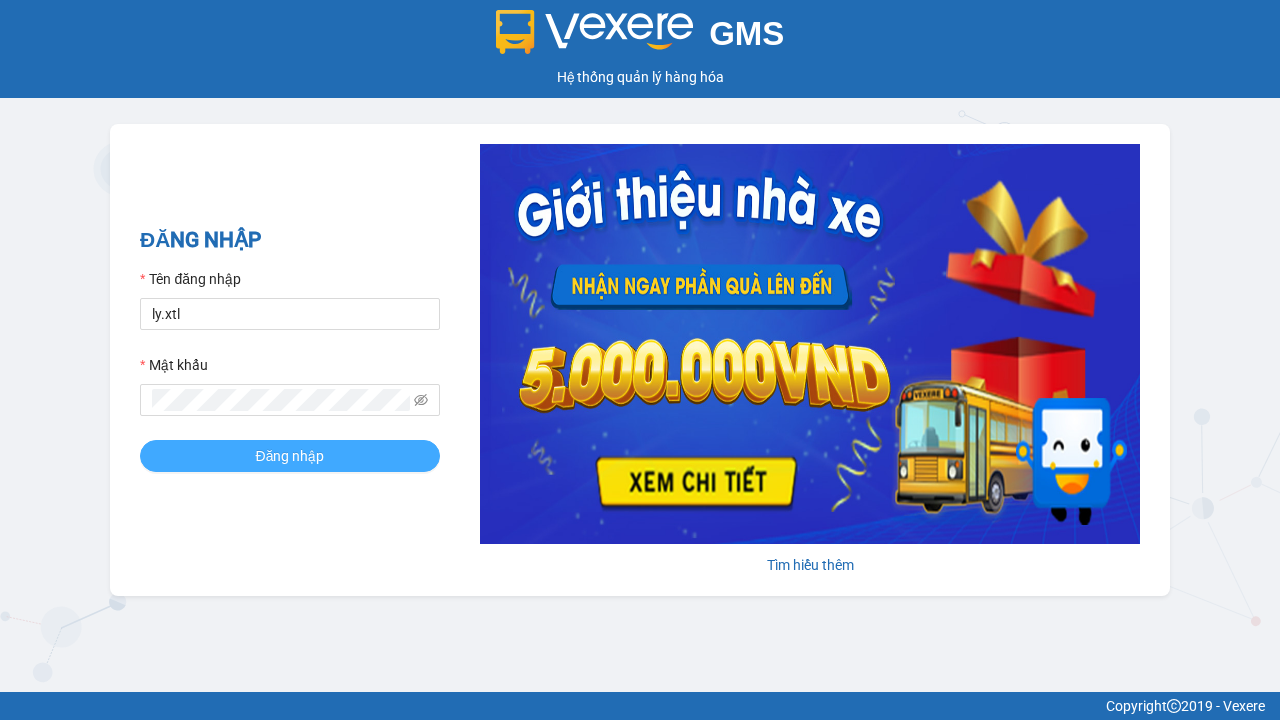 click on "Đăng nhập" at bounding box center [290, 456] 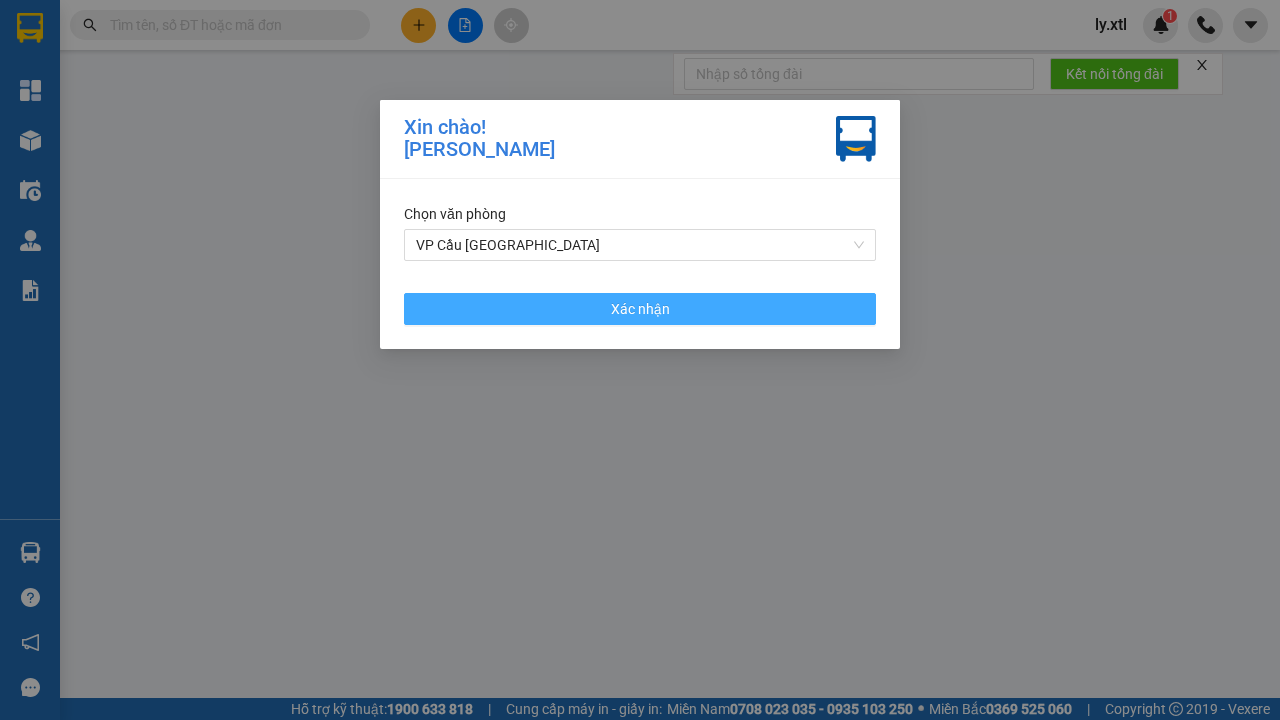 click on "VP Cầu [GEOGRAPHIC_DATA]" at bounding box center (640, 245) 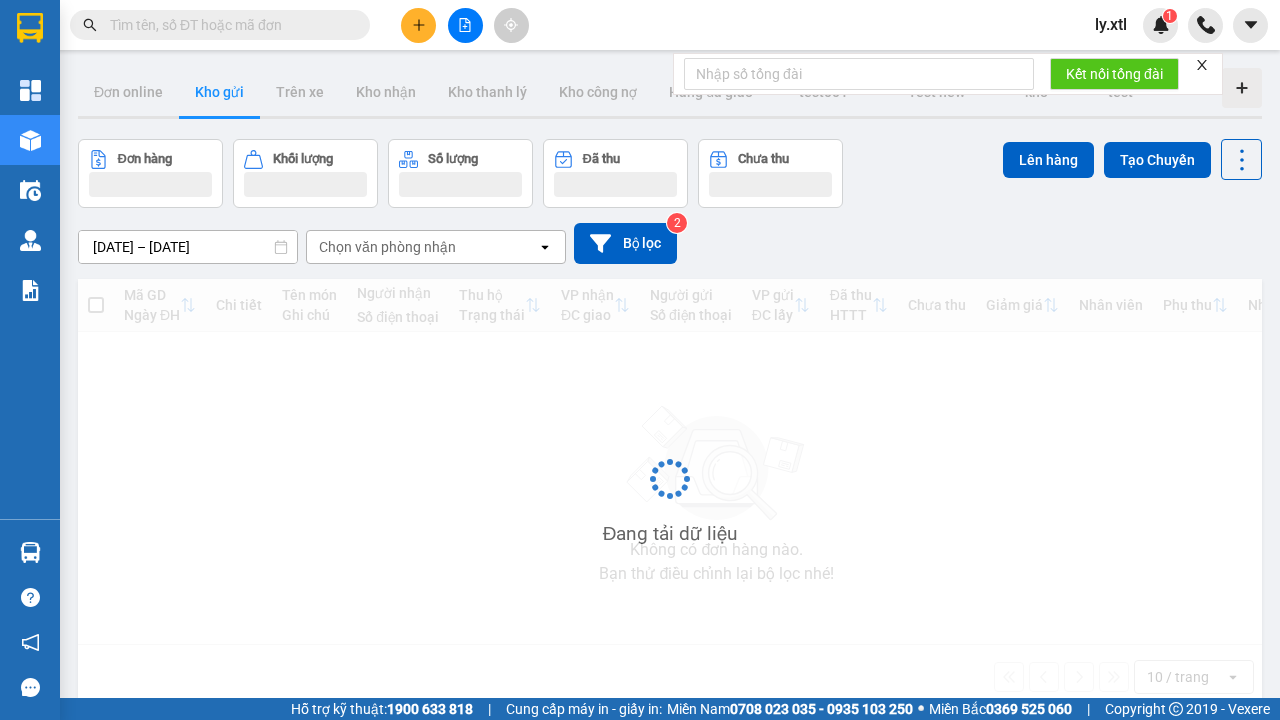 click 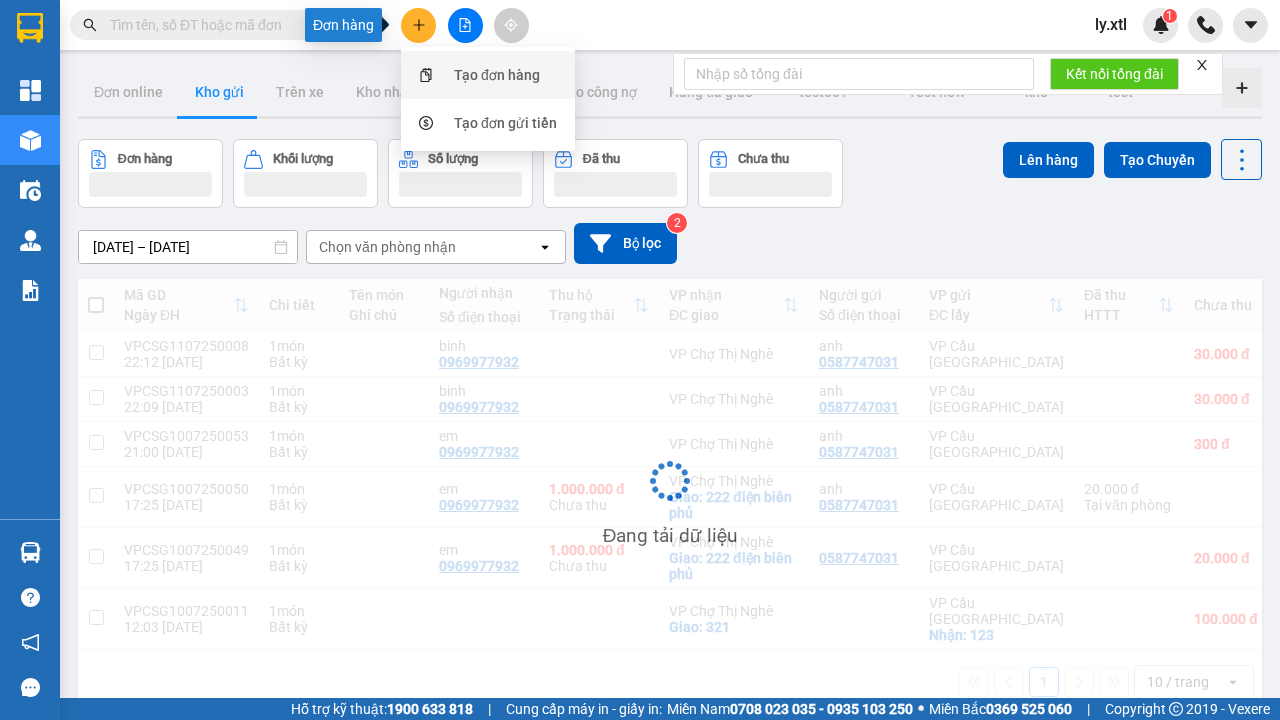 click on "Tạo đơn hàng" at bounding box center (497, 75) 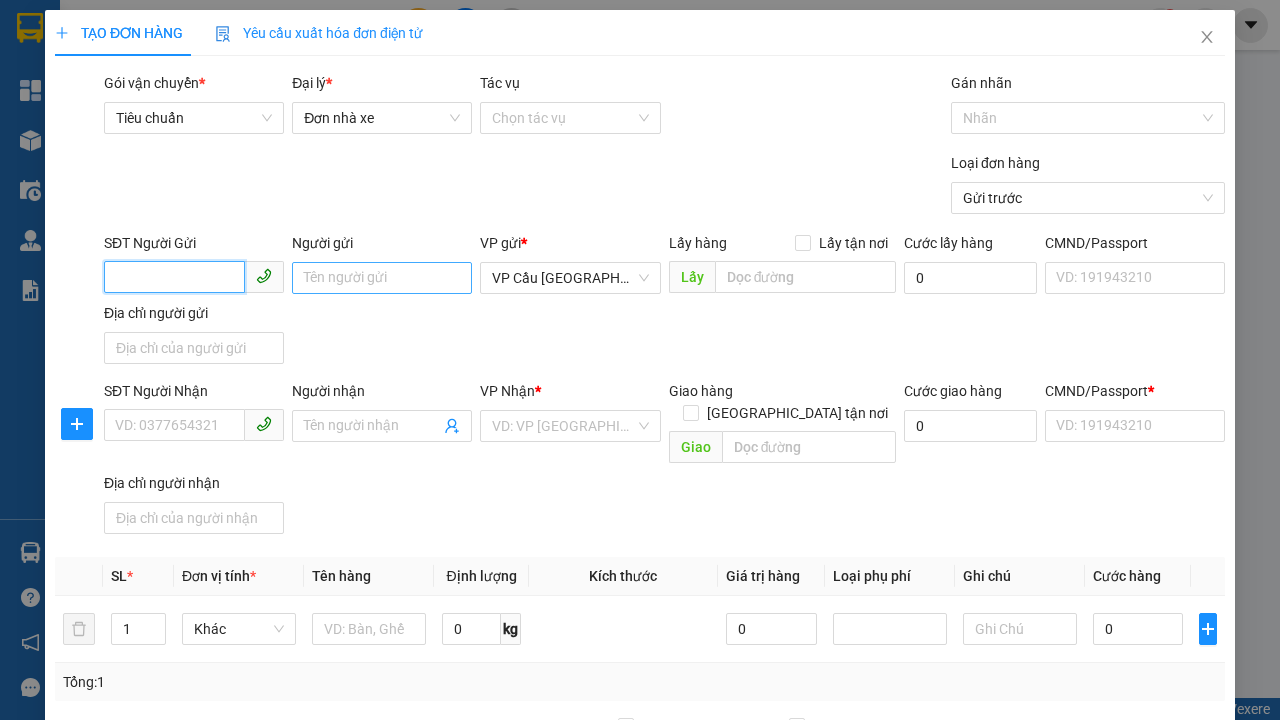 click on "SĐT Người Gửi" at bounding box center (174, 277) 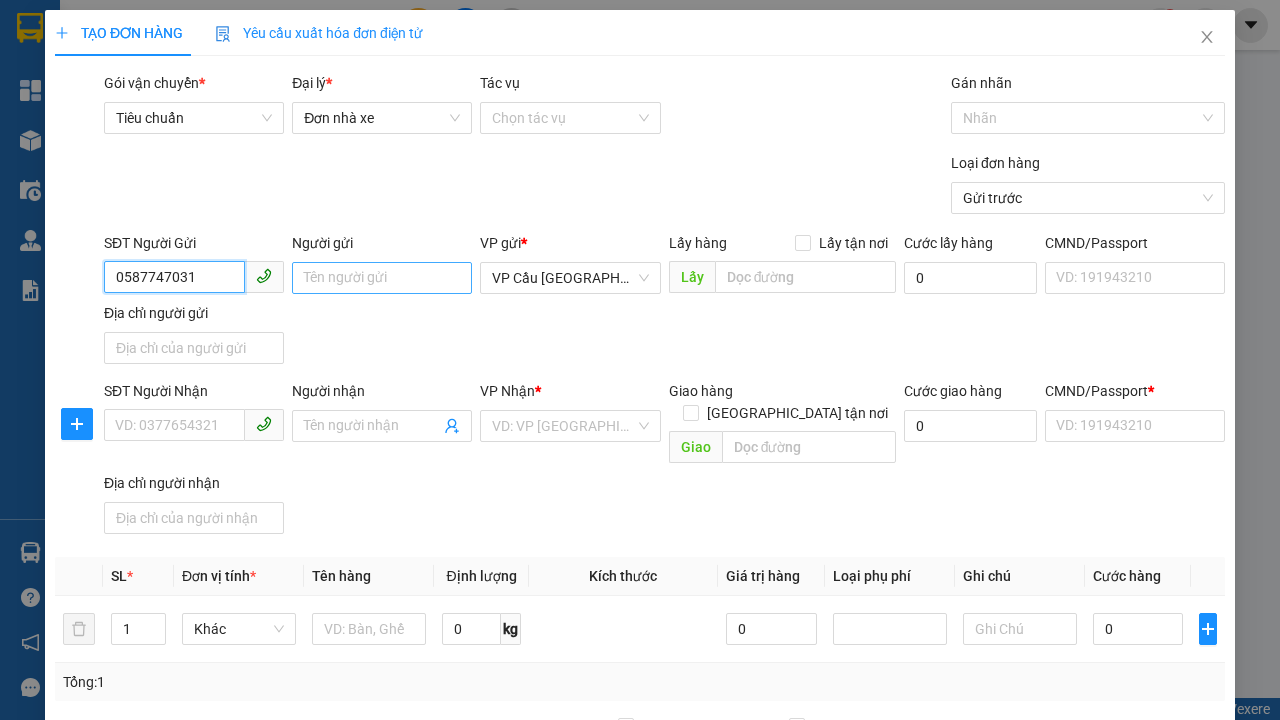 type on "0587747031" 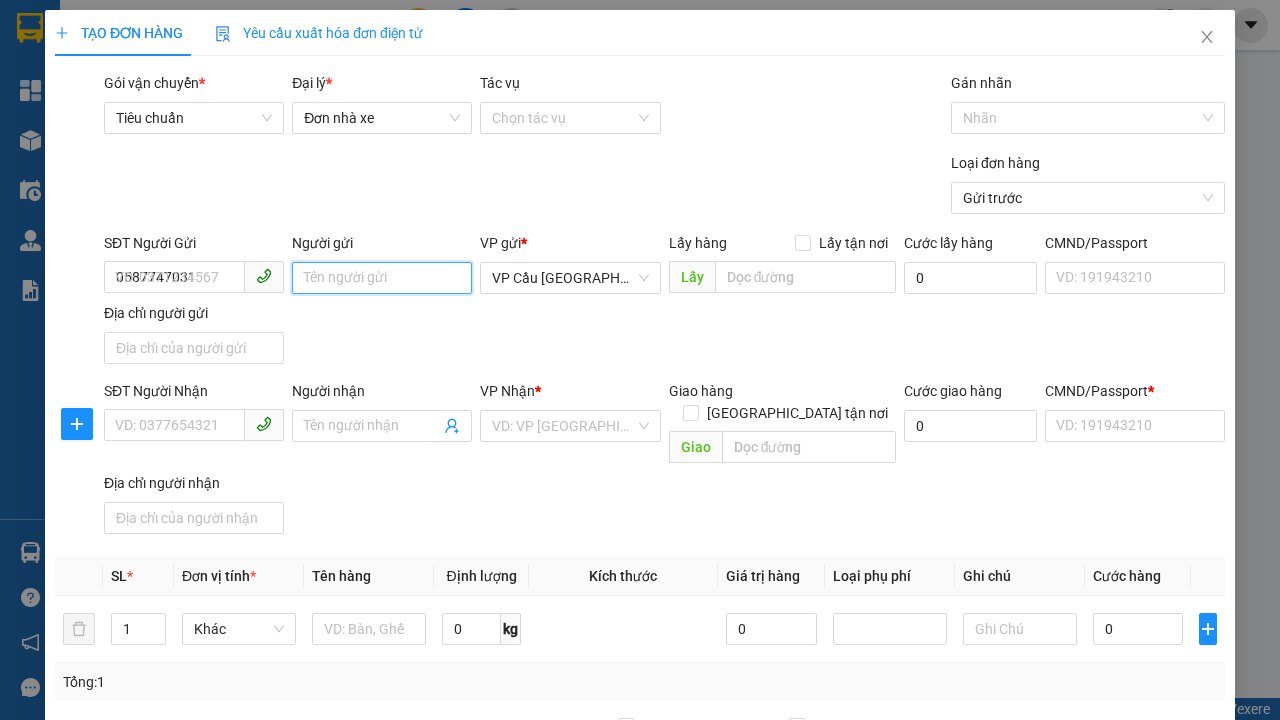 click on "Người gửi" at bounding box center (382, 278) 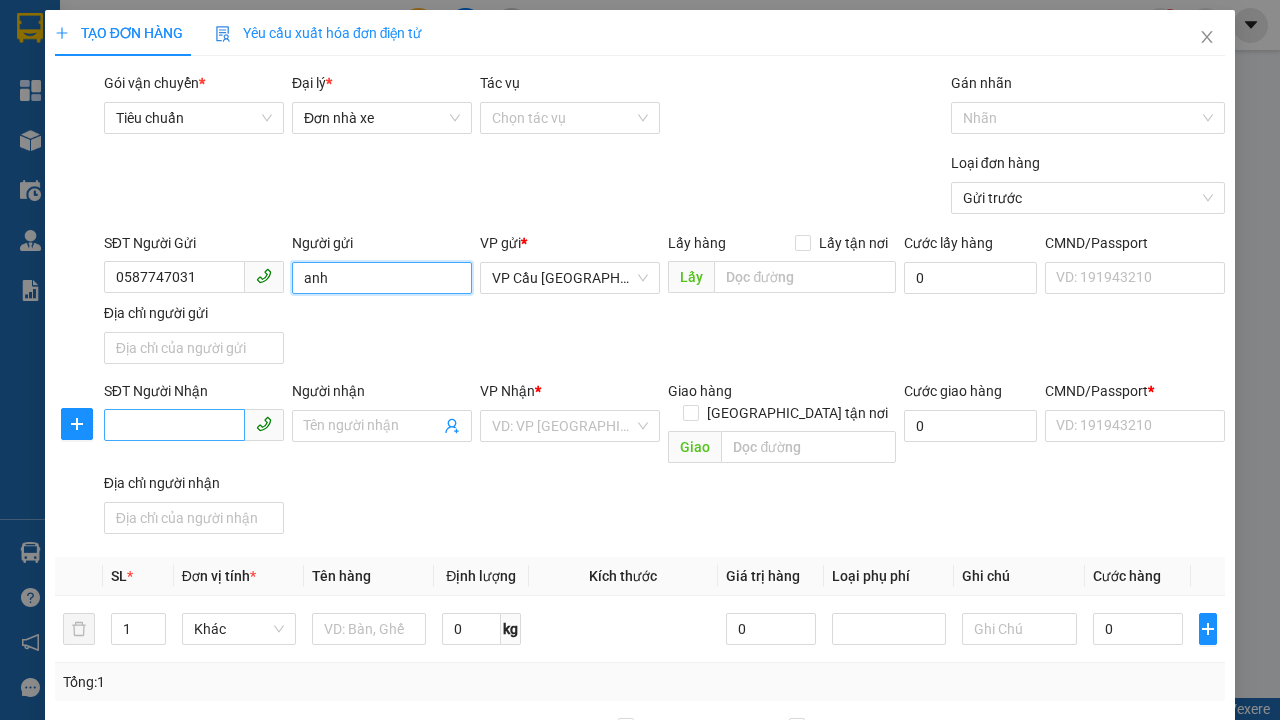 click on "VP Cầu [GEOGRAPHIC_DATA]" at bounding box center (570, 278) 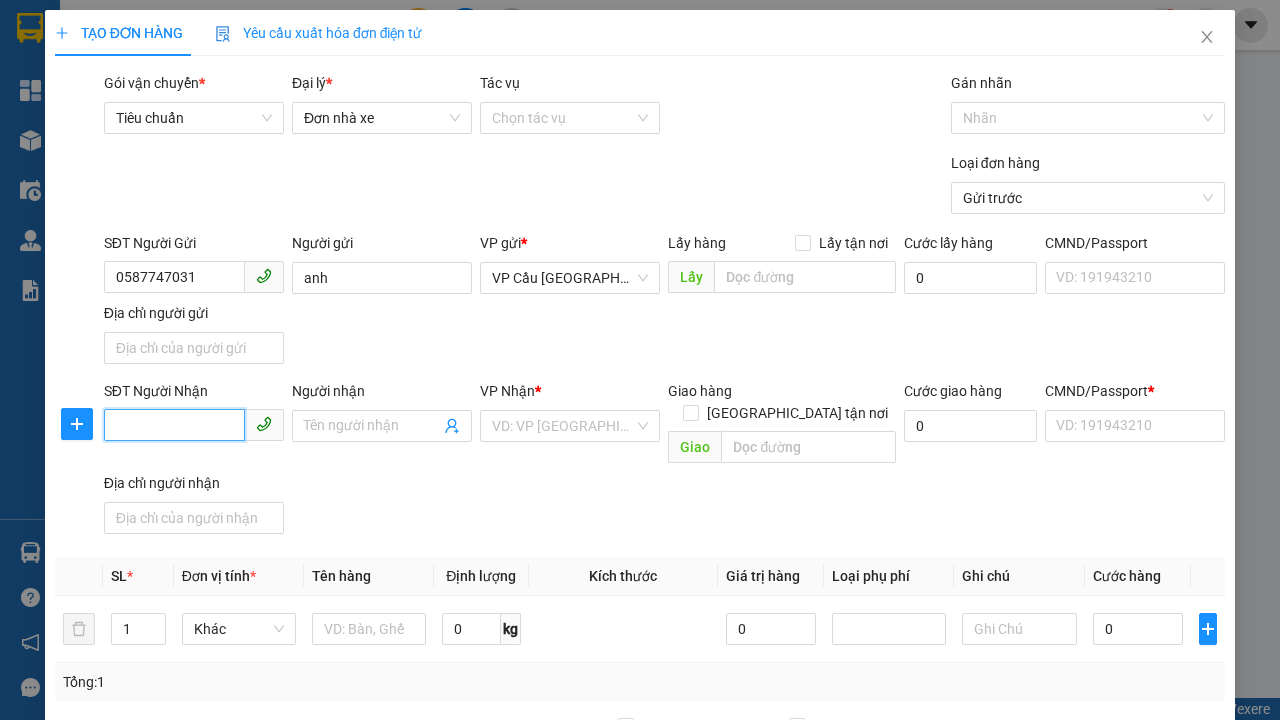 click on "SĐT Người Nhận" at bounding box center (174, 425) 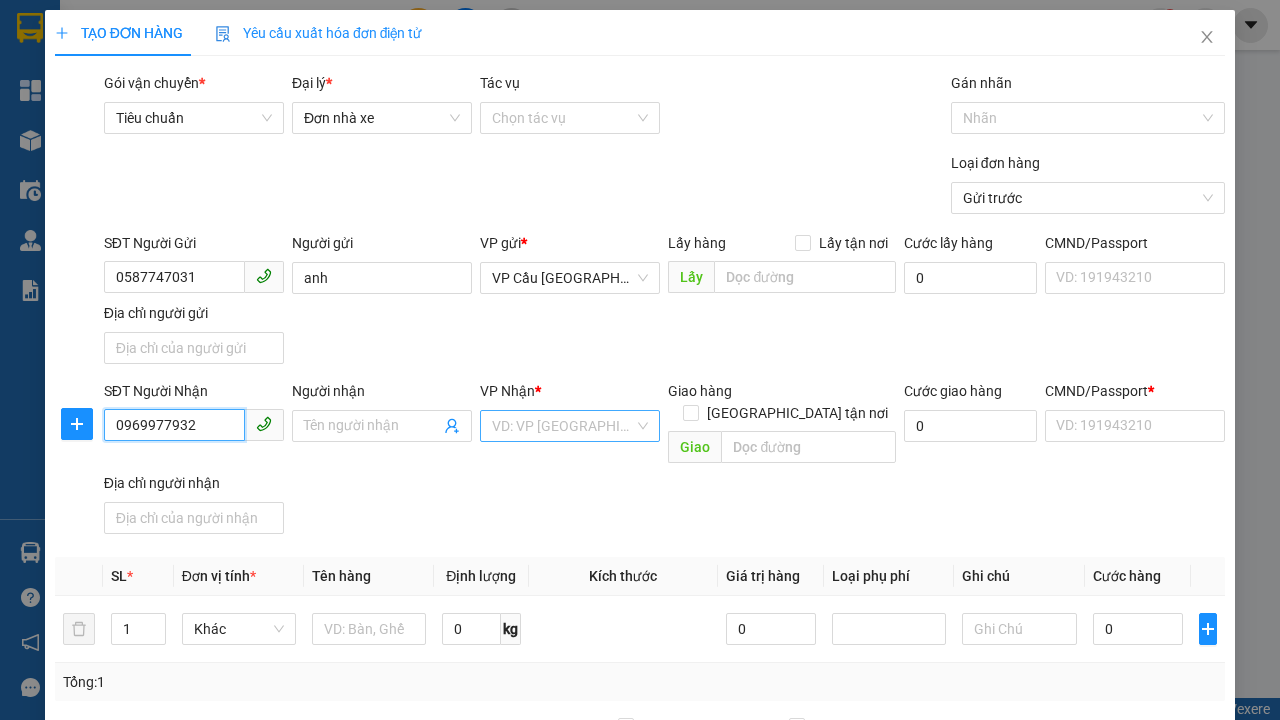 type on "0969977932" 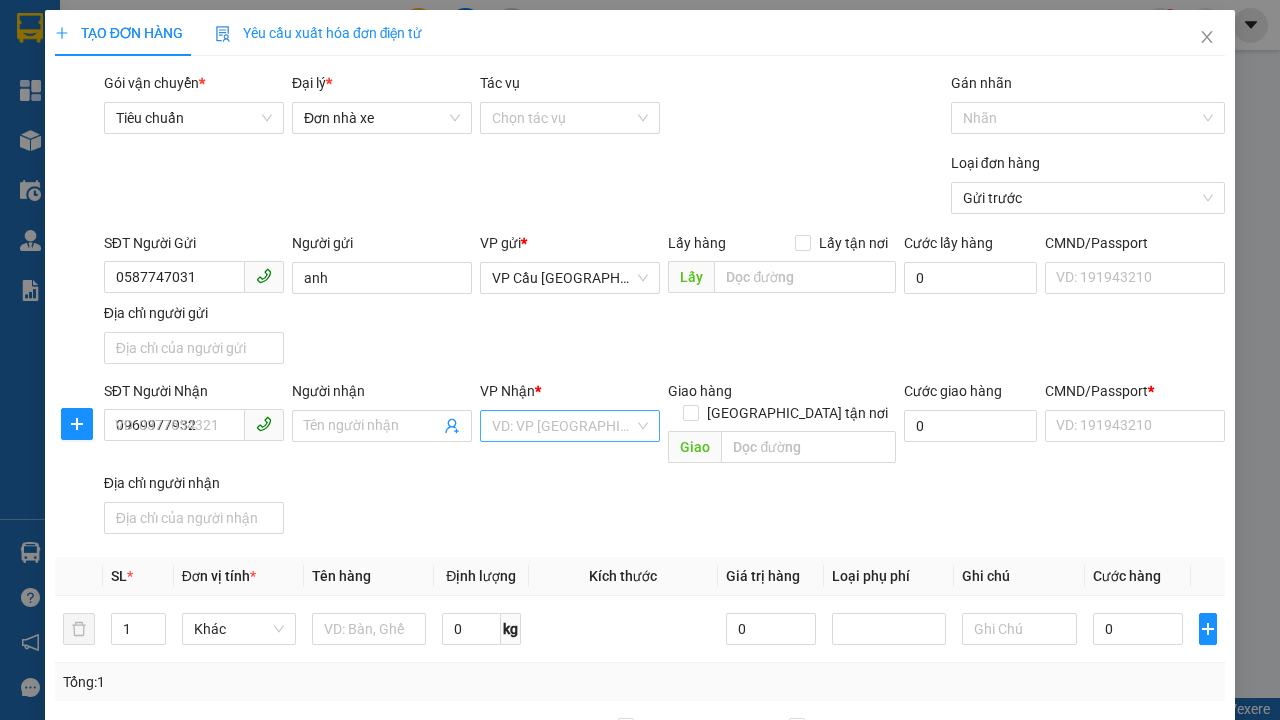 click on "Người nhận" at bounding box center [372, 426] 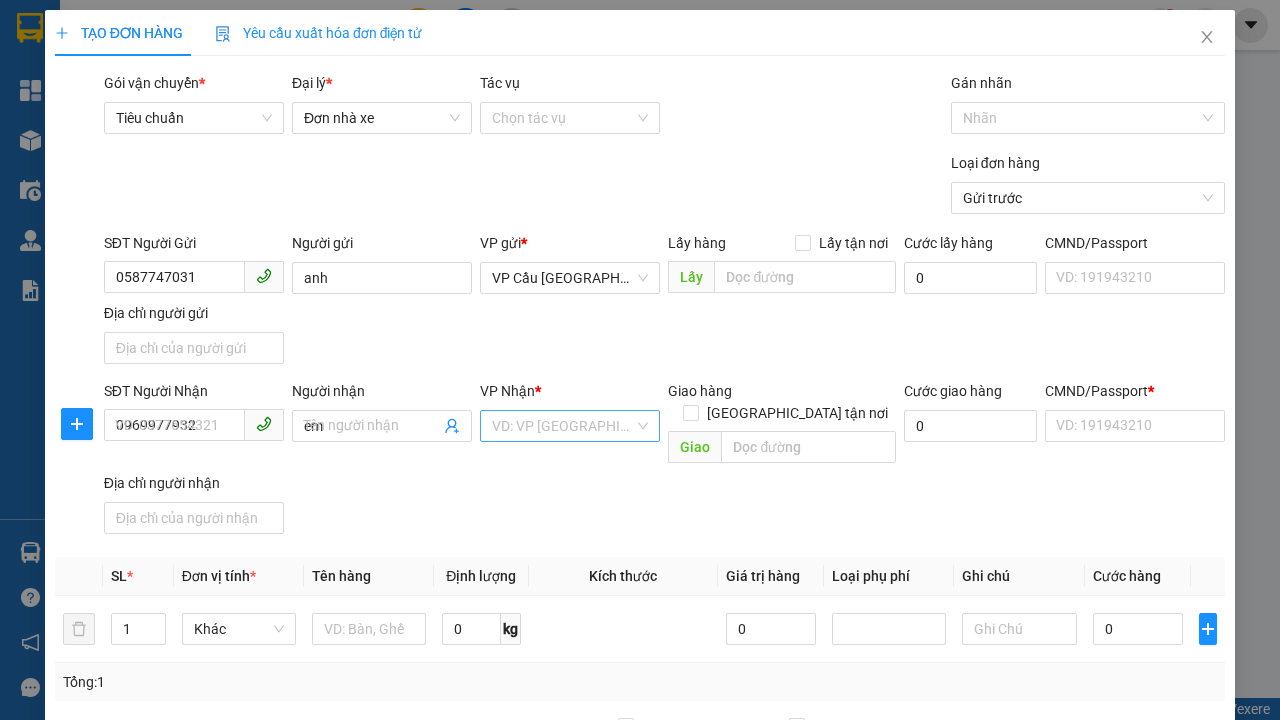 type on "em" 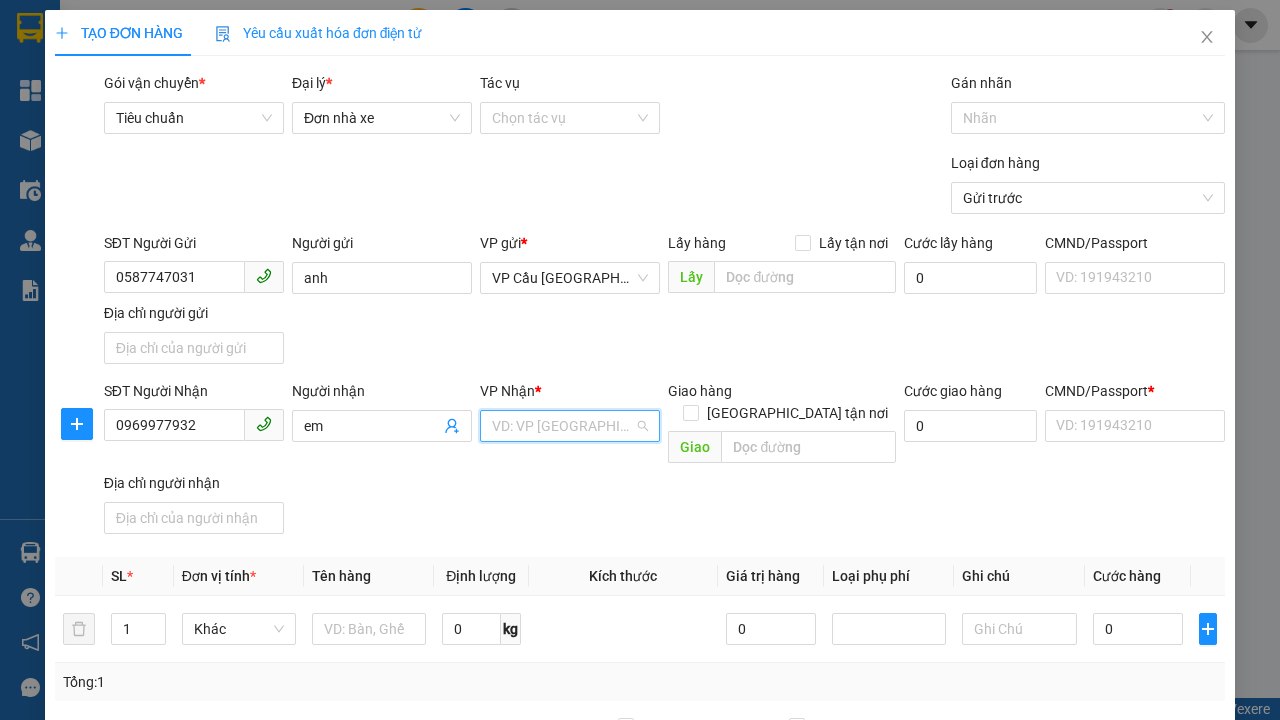 click on "VP Chợ Thị Nghè" at bounding box center [-9909, -9787] 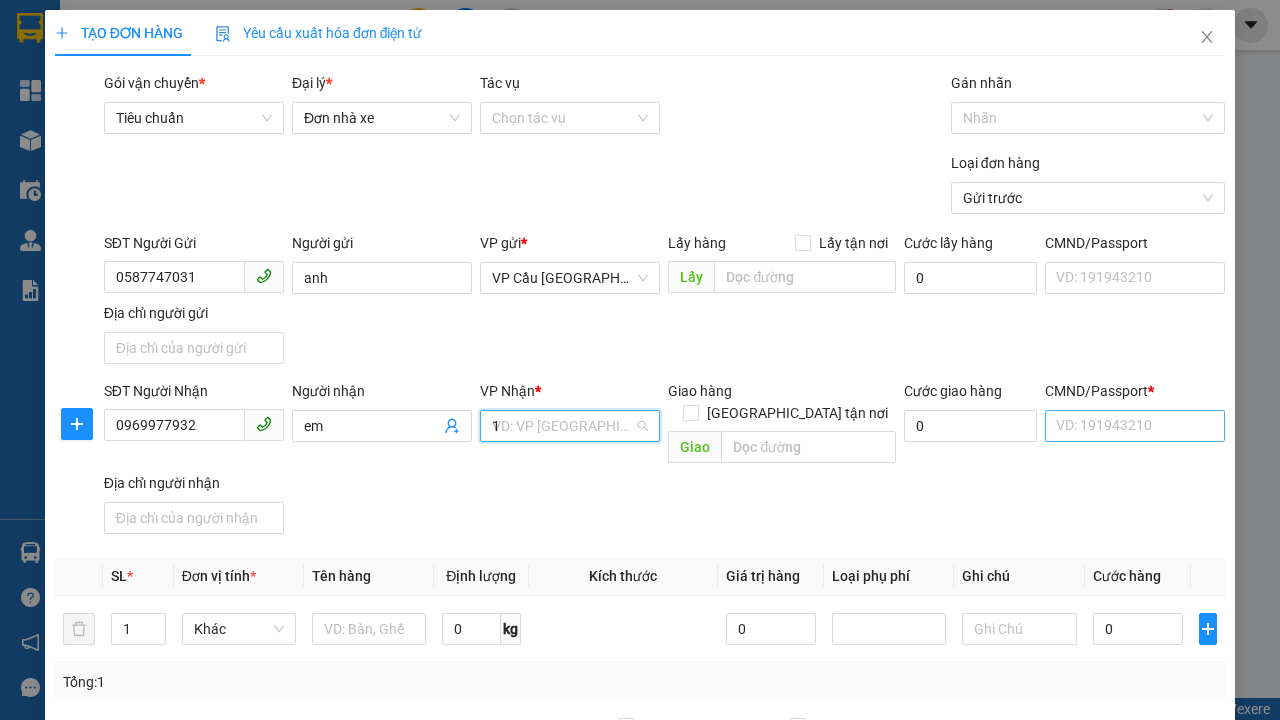 type on "1" 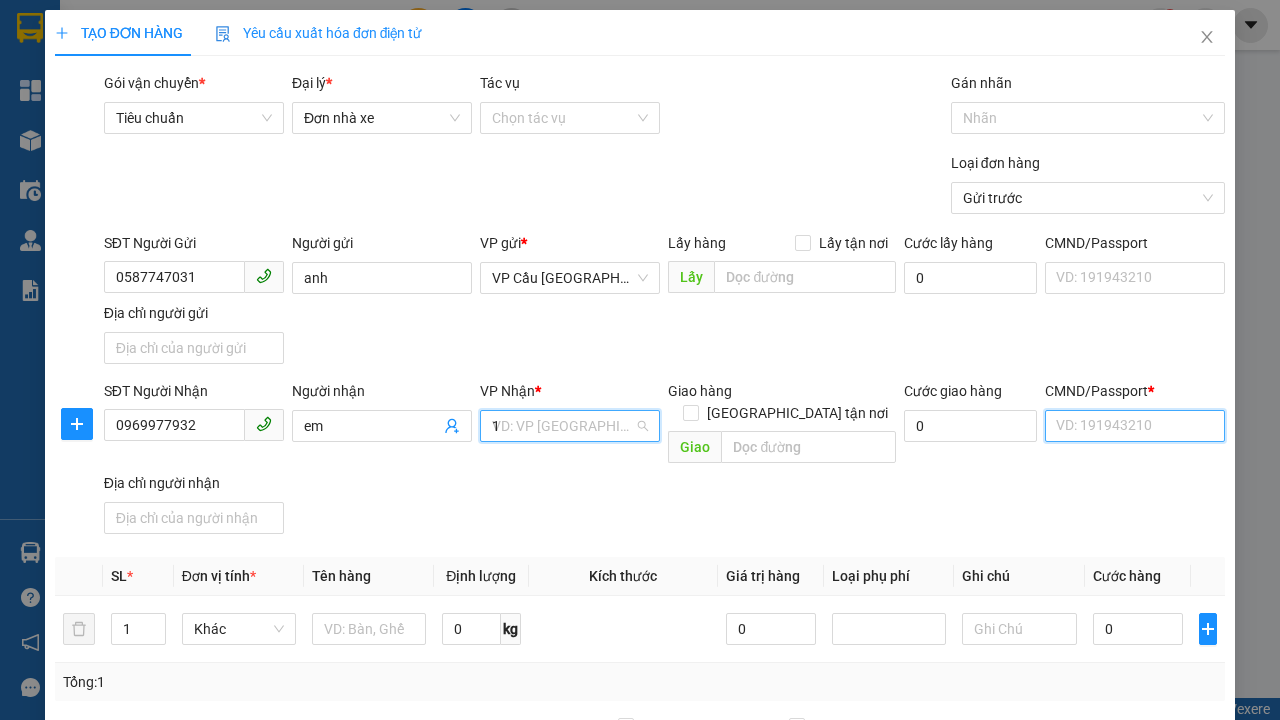 click on "CMND/Passport  *" at bounding box center (1135, 426) 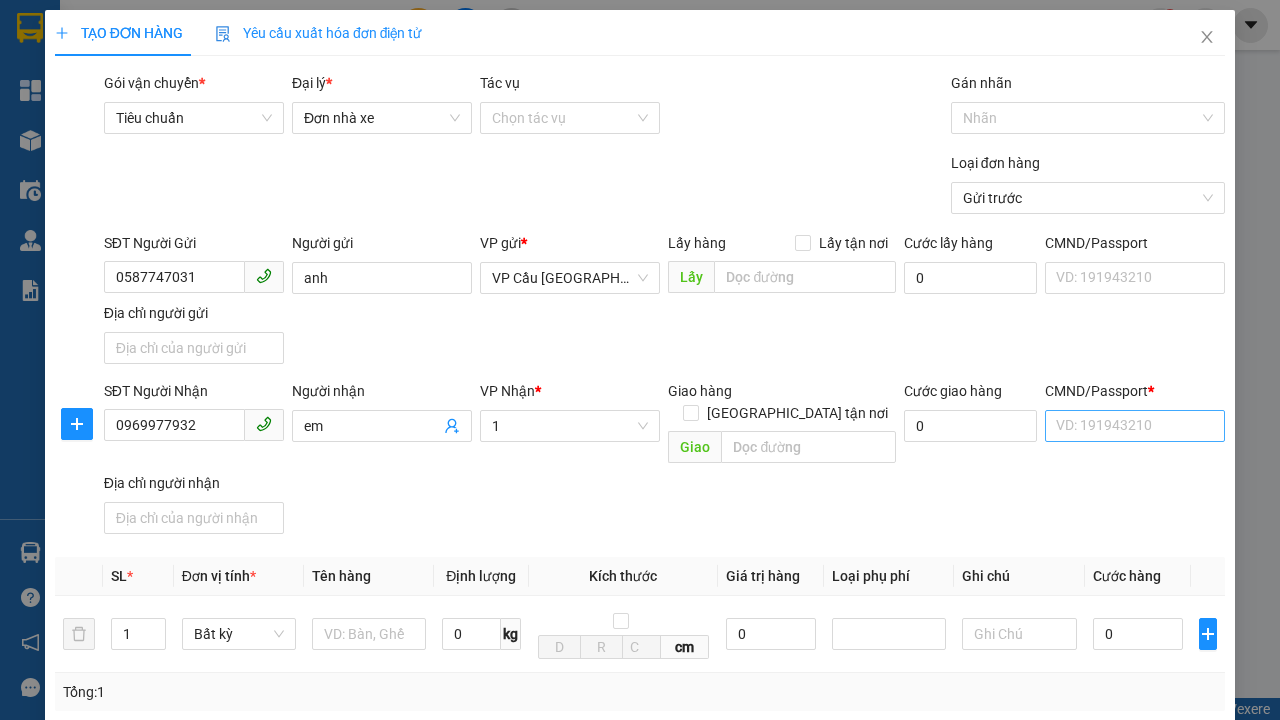click on "SĐT Người Gửi 0587747031 Người gửi anh VP gửi  * VP Cầu [GEOGRAPHIC_DATA] Lấy hàng Lấy tận nơi Lấy Cước lấy hàng 0 CMND/Passport VD: [PASSPORT] Địa chỉ người gửi" at bounding box center (664, 302) 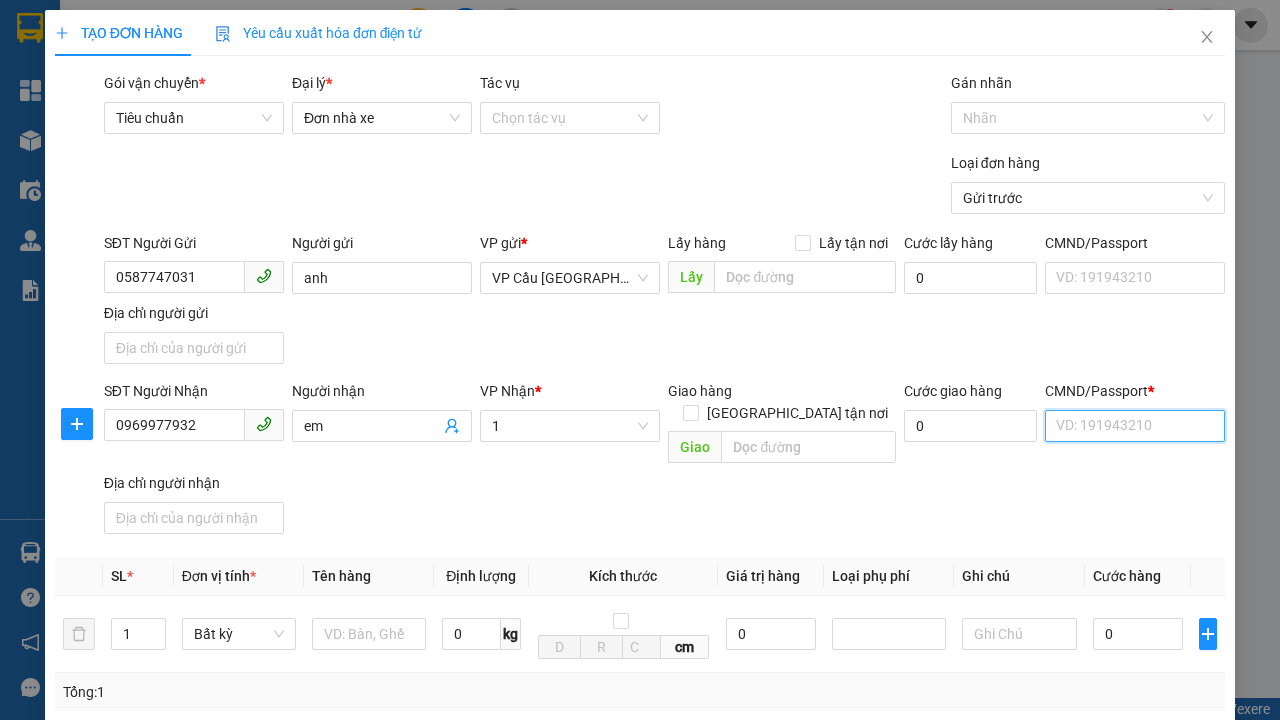 click on "CMND/Passport  *" at bounding box center [1135, 426] 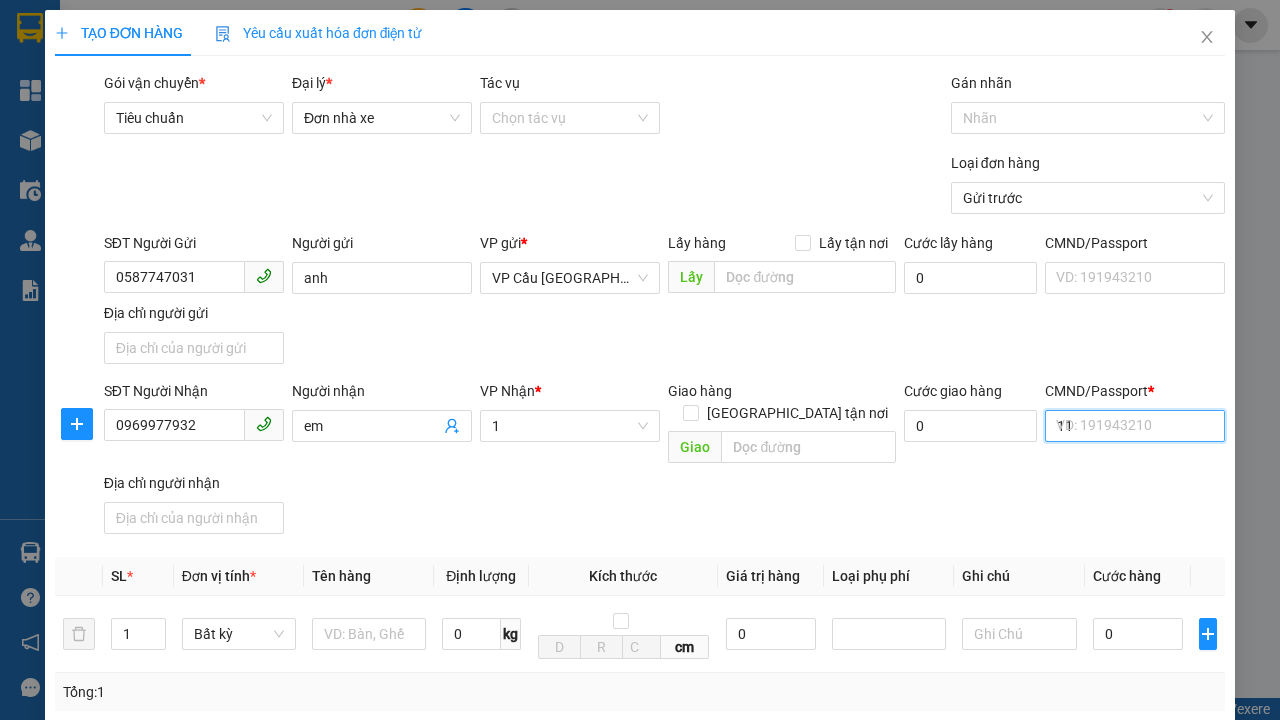 type on "11" 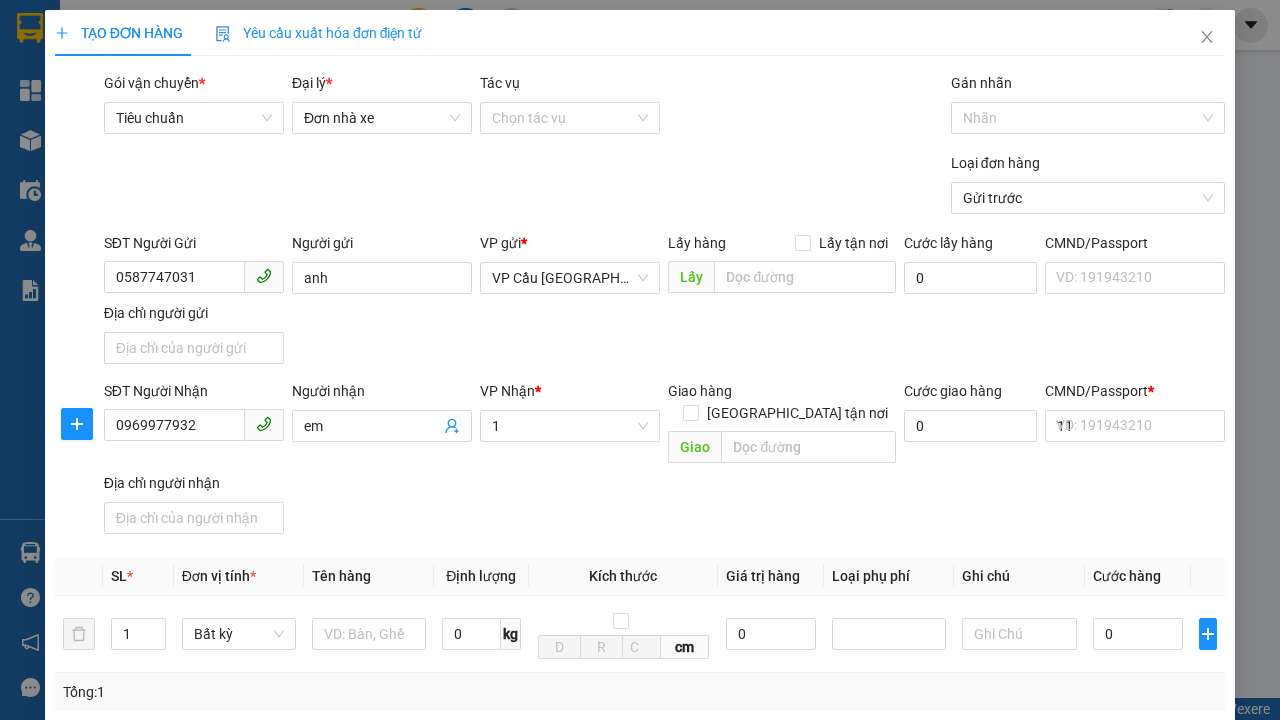 click on "SĐT Người Nhận 0969977932 Người nhận em VP Nhận  * 1 Giao hàng [GEOGRAPHIC_DATA] tận nơi Giao Cước giao hàng 0 CMND/Passport  * 11 VD: [PASSPORT] Địa chỉ người nhận" at bounding box center (664, 461) 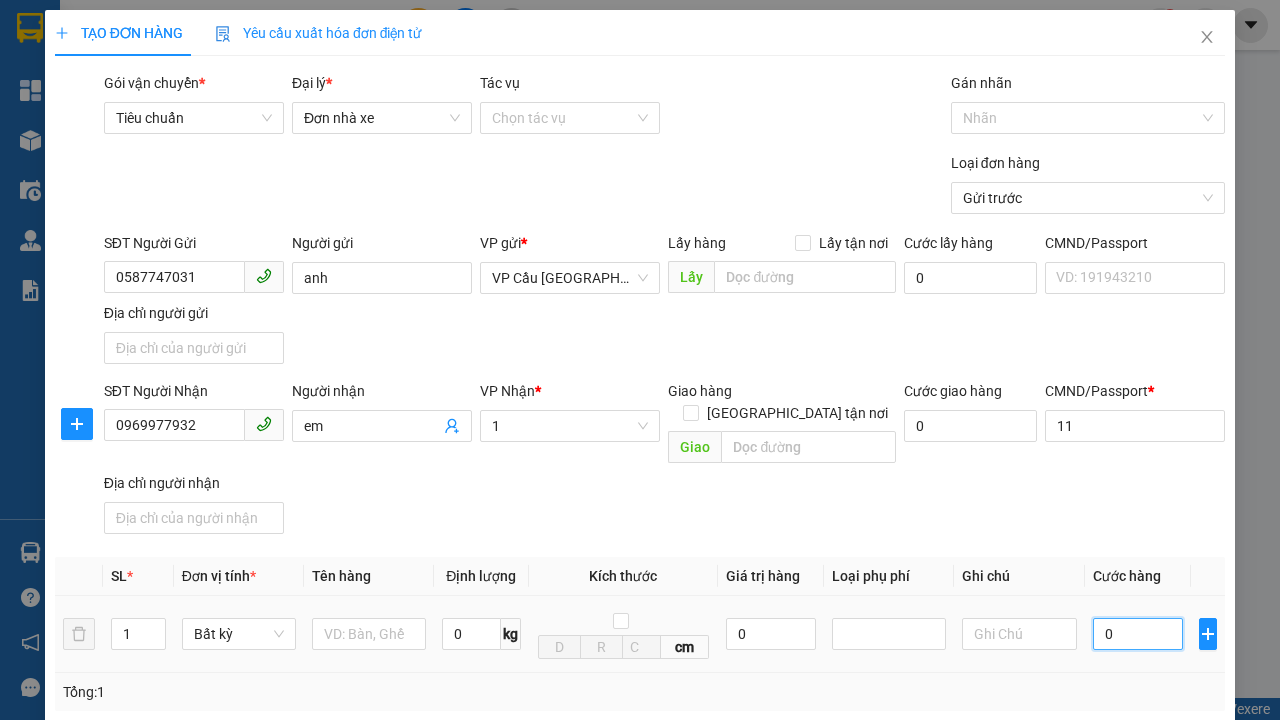 click on "0" at bounding box center (1138, 634) 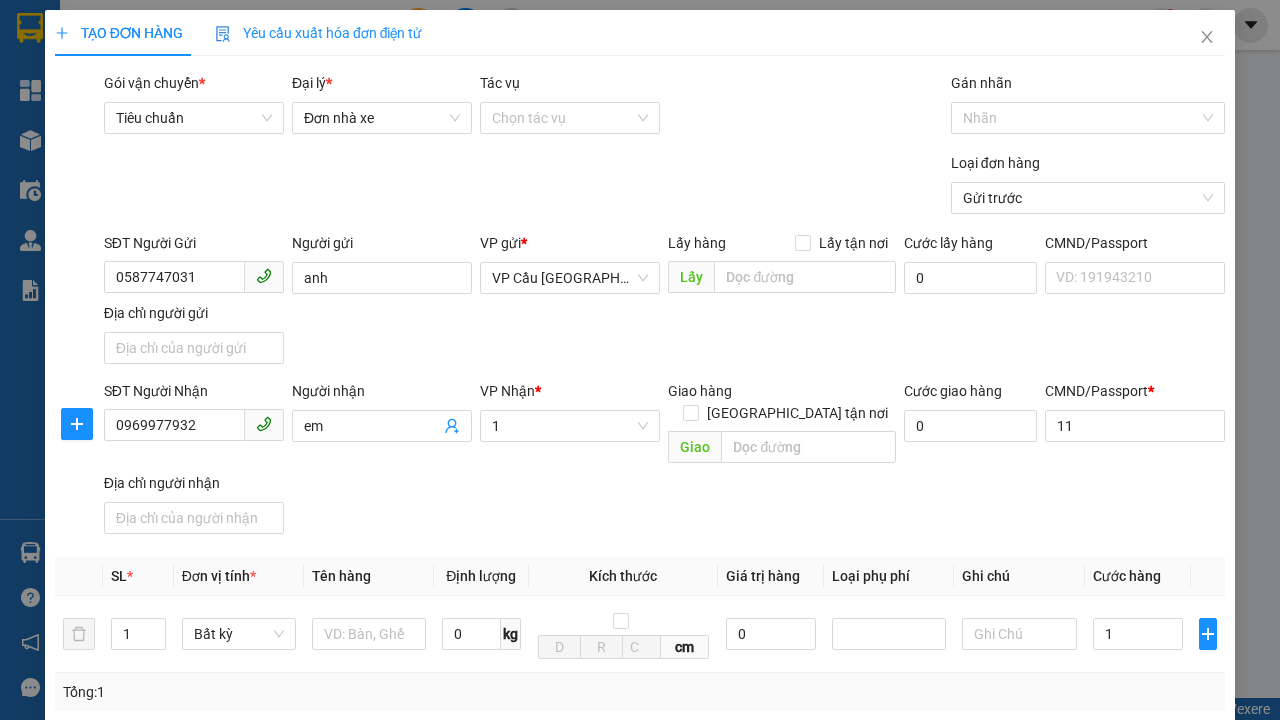 click on "Ghi chú" at bounding box center (1019, 576) 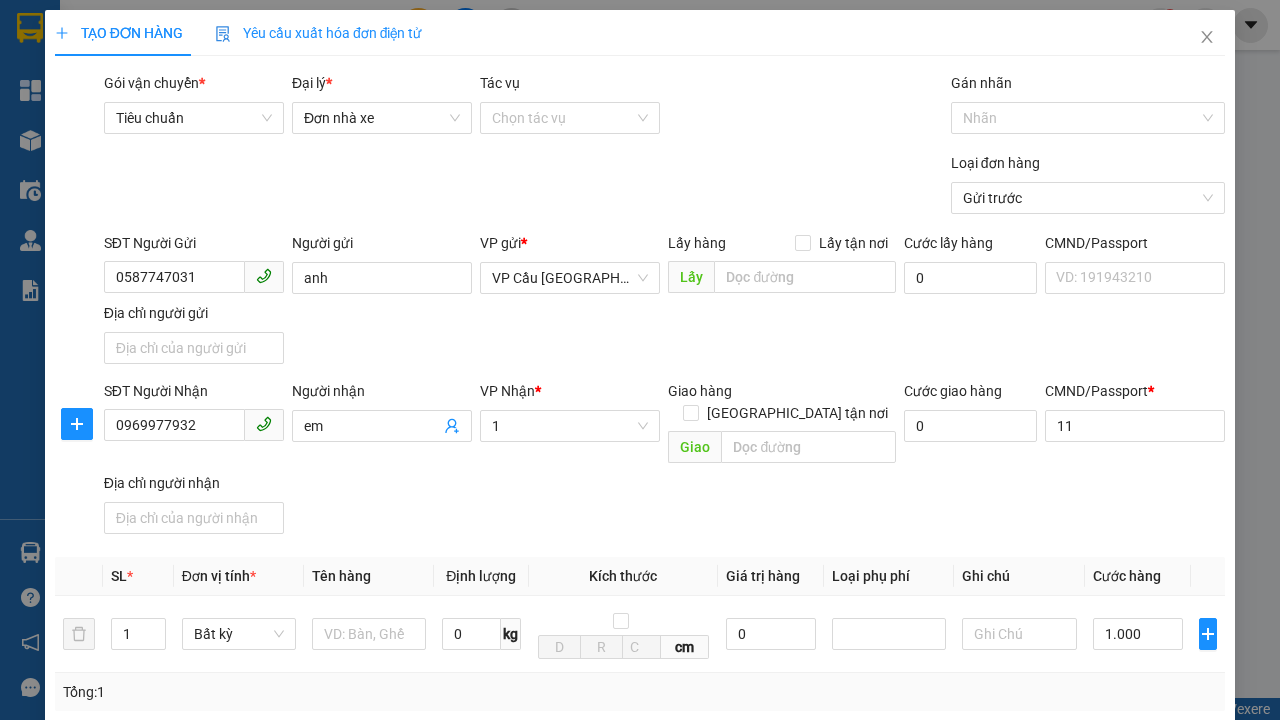 type on "300" 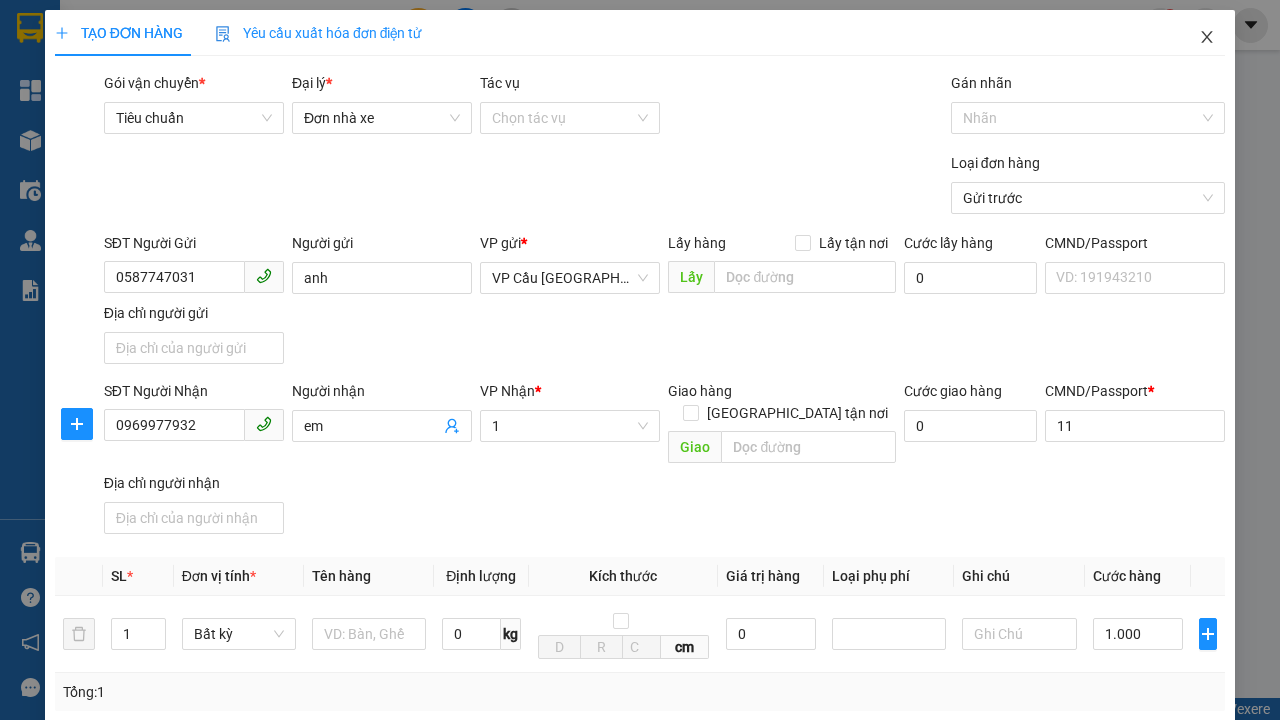 click 